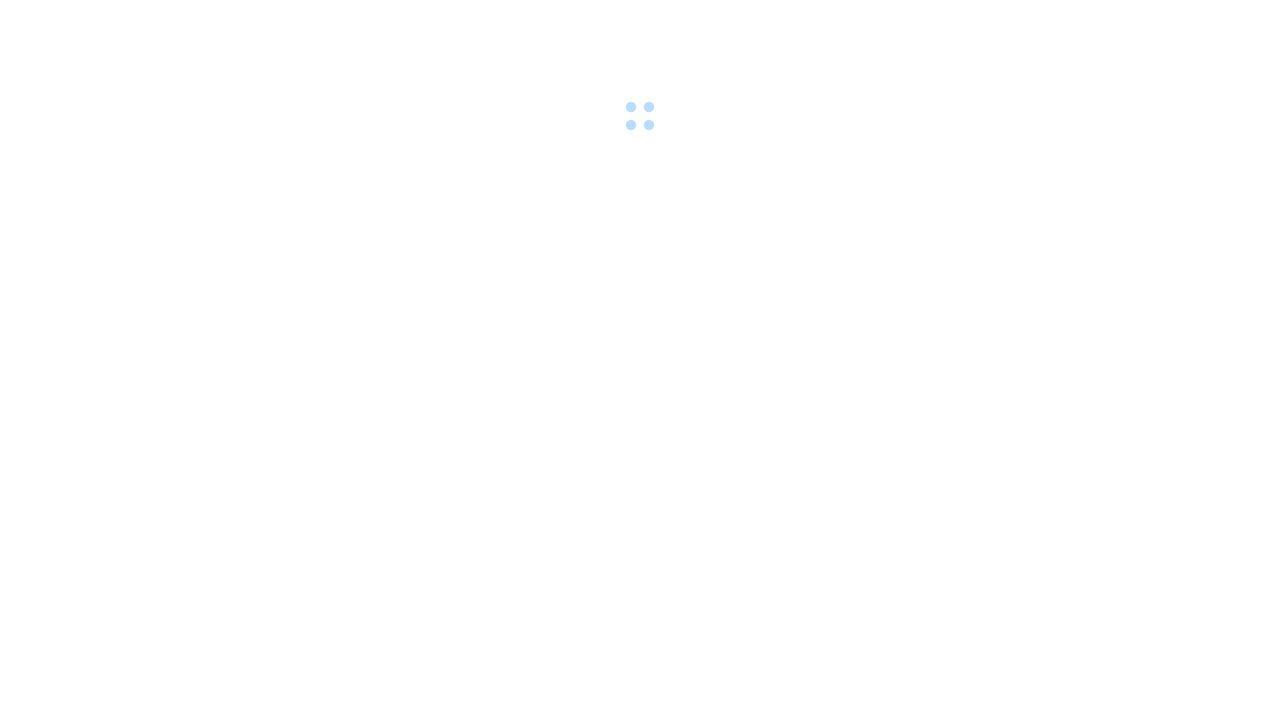 scroll, scrollTop: 0, scrollLeft: 0, axis: both 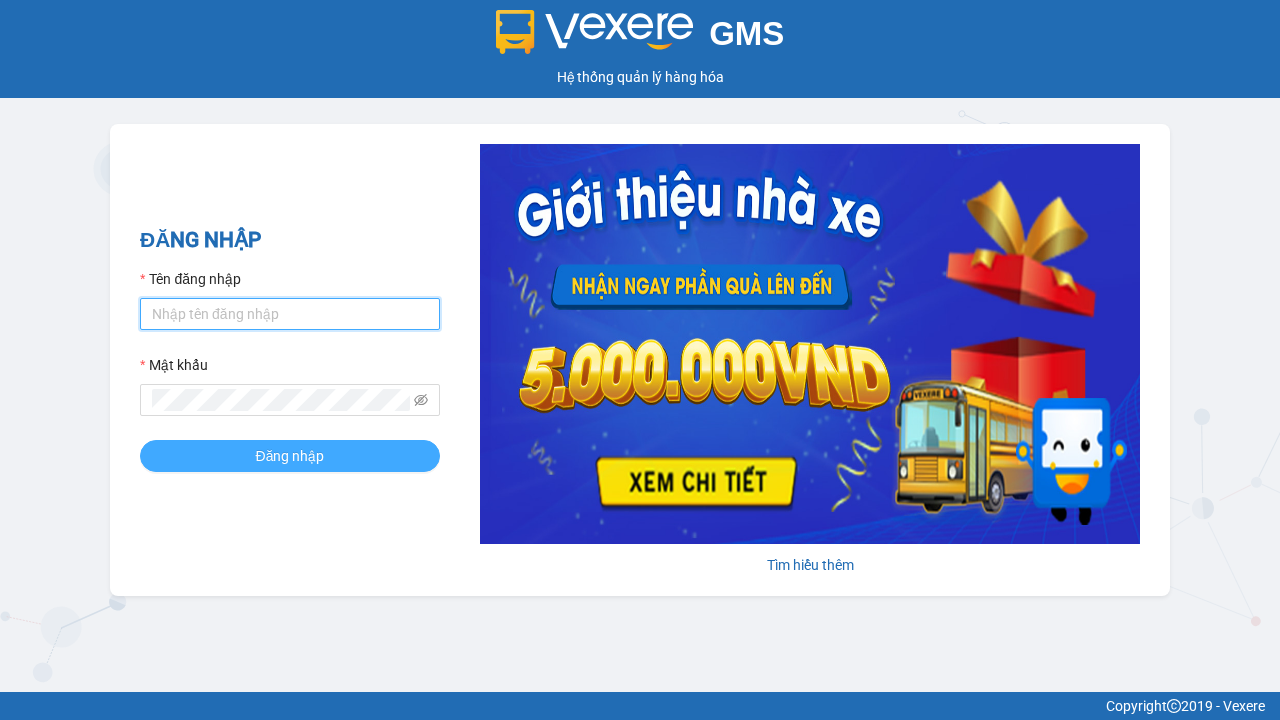 click on "Tên đăng nhập" at bounding box center (290, 314) 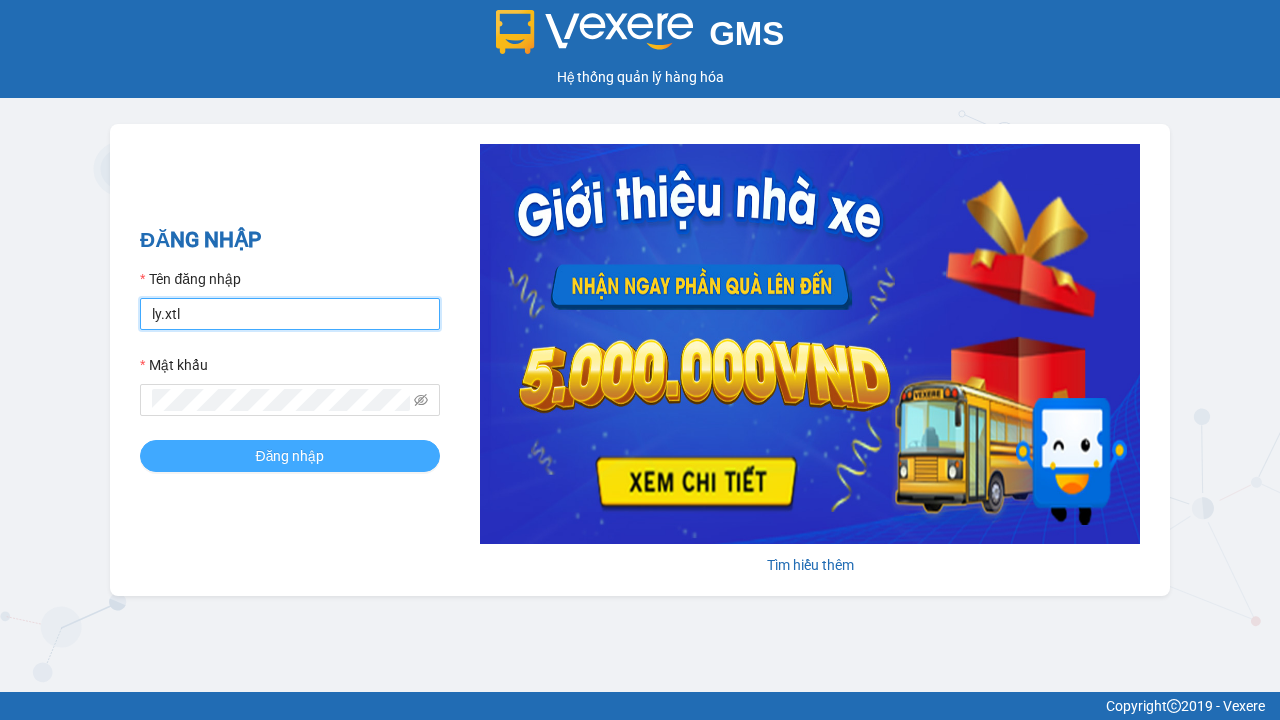 type on "ly.xtl" 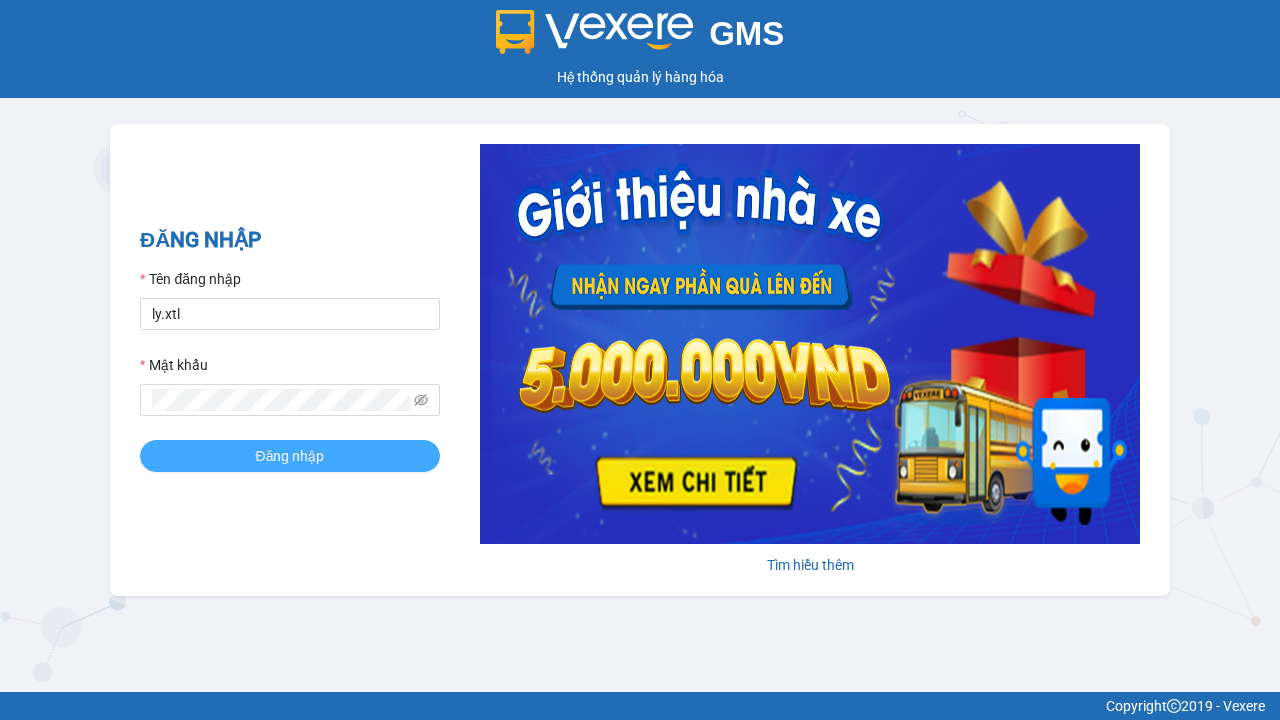 click on "Đăng nhập" at bounding box center (290, 456) 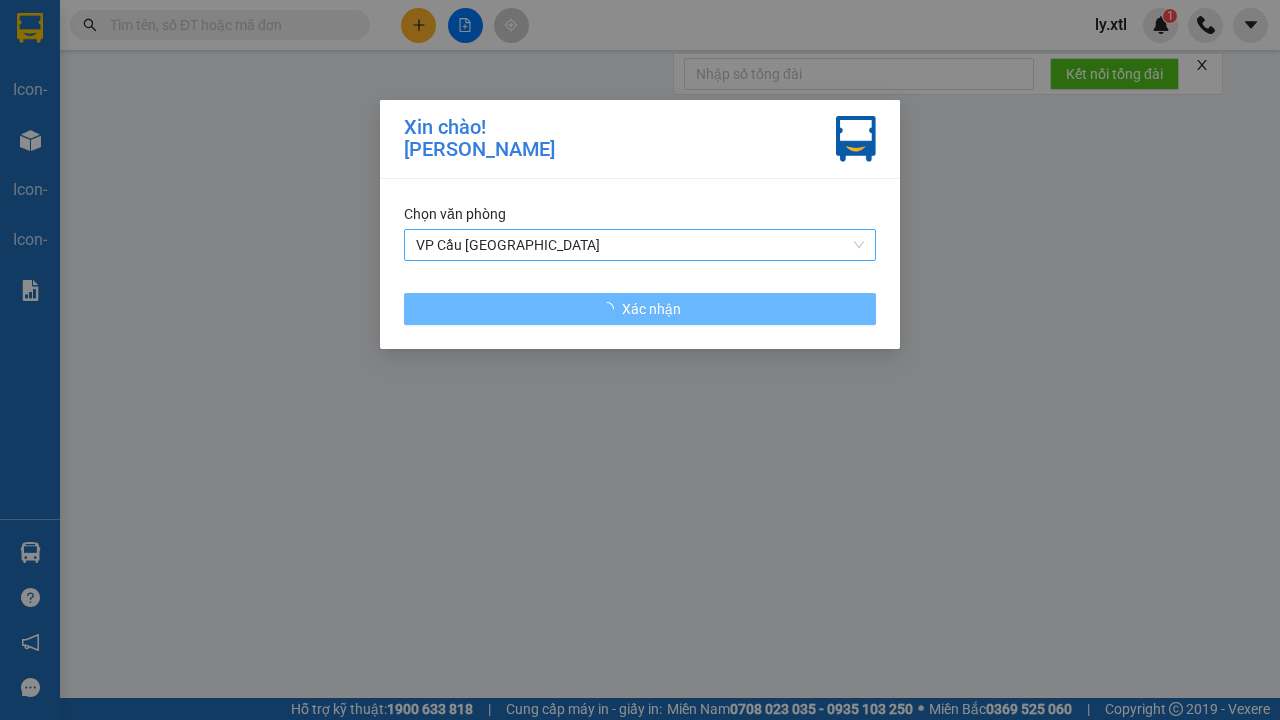 click on "VP Cầu [GEOGRAPHIC_DATA]" at bounding box center [640, 245] 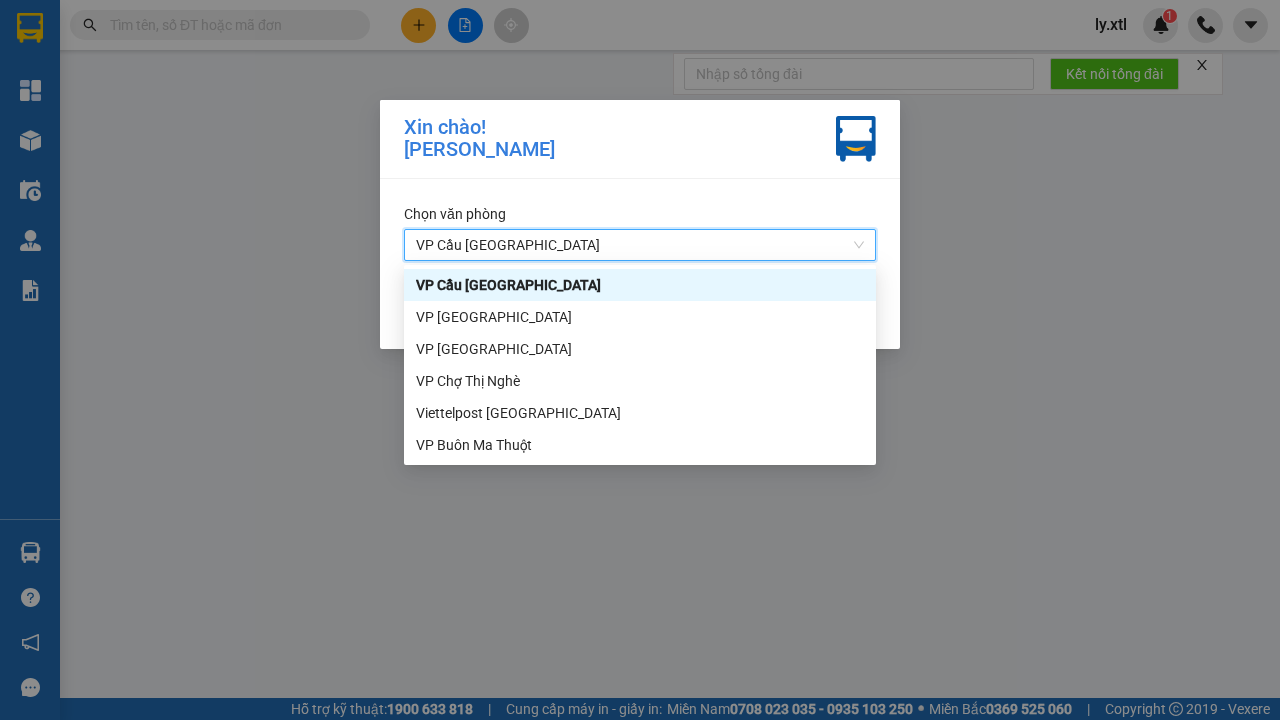 click on "Xác nhận" at bounding box center (640, 309) 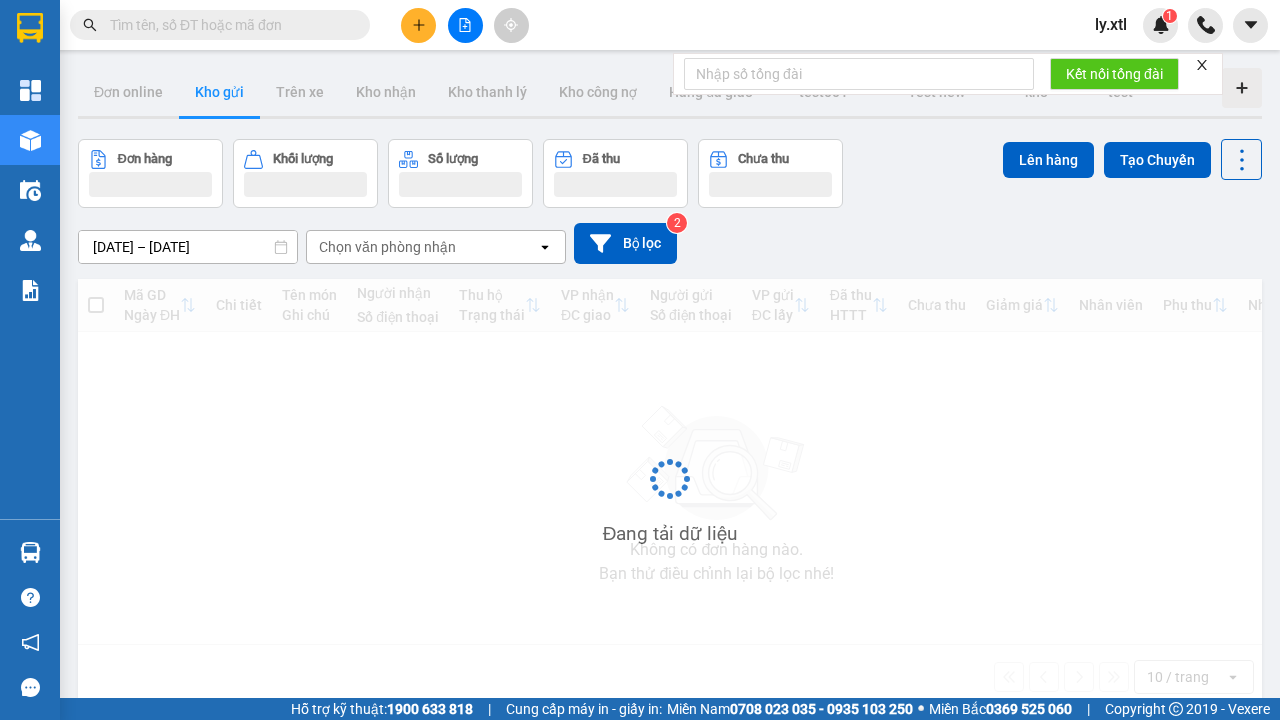 click 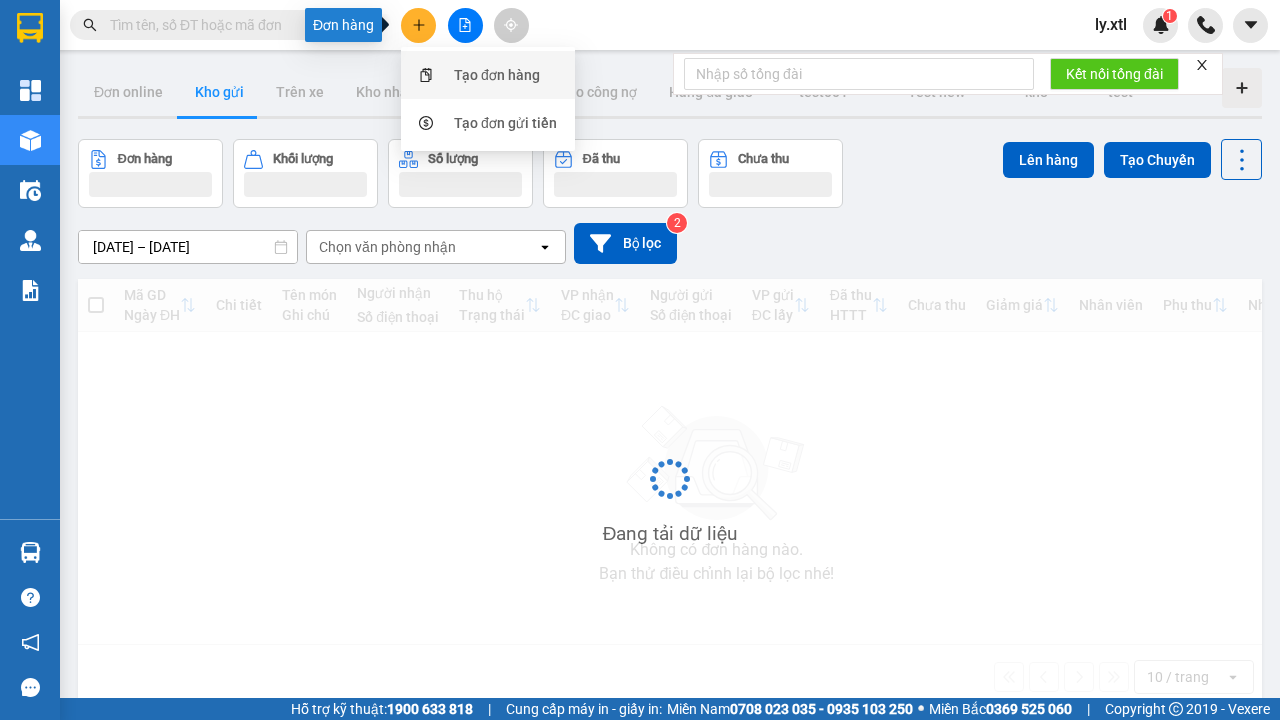 click on "Tạo đơn hàng" at bounding box center (497, 75) 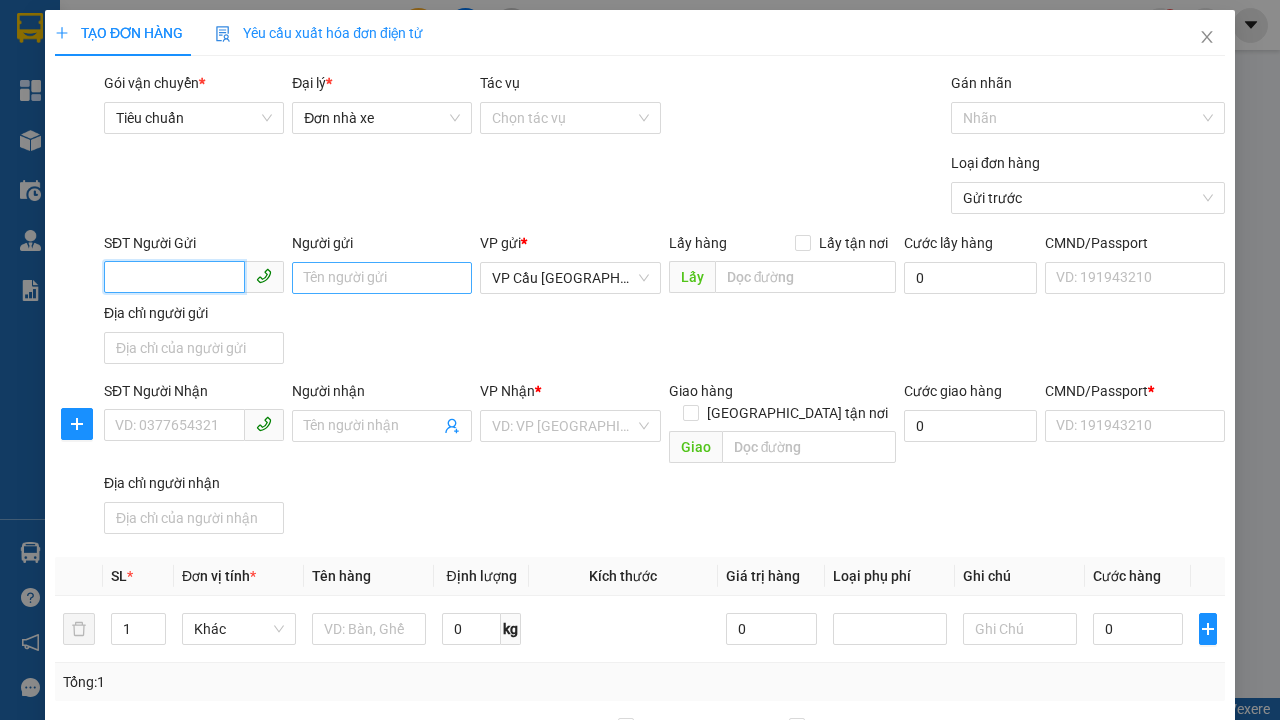 click on "SĐT Người Gửi" at bounding box center [174, 277] 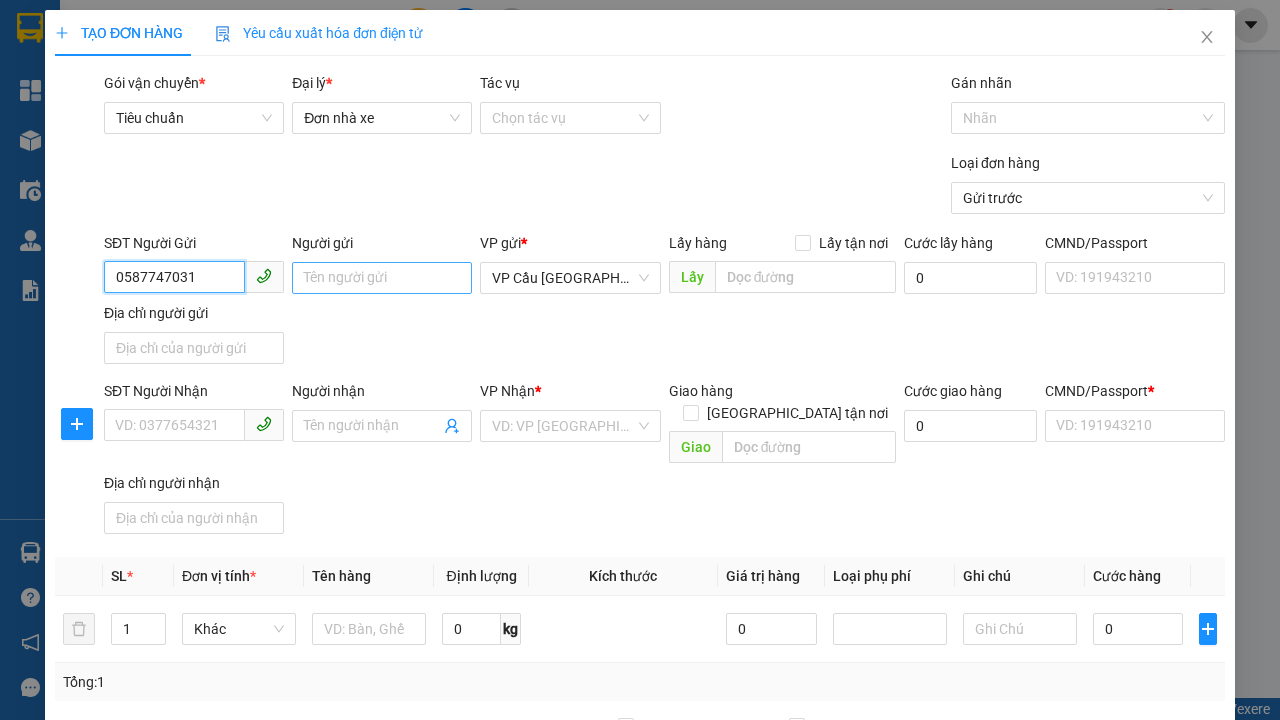 type on "0587747031" 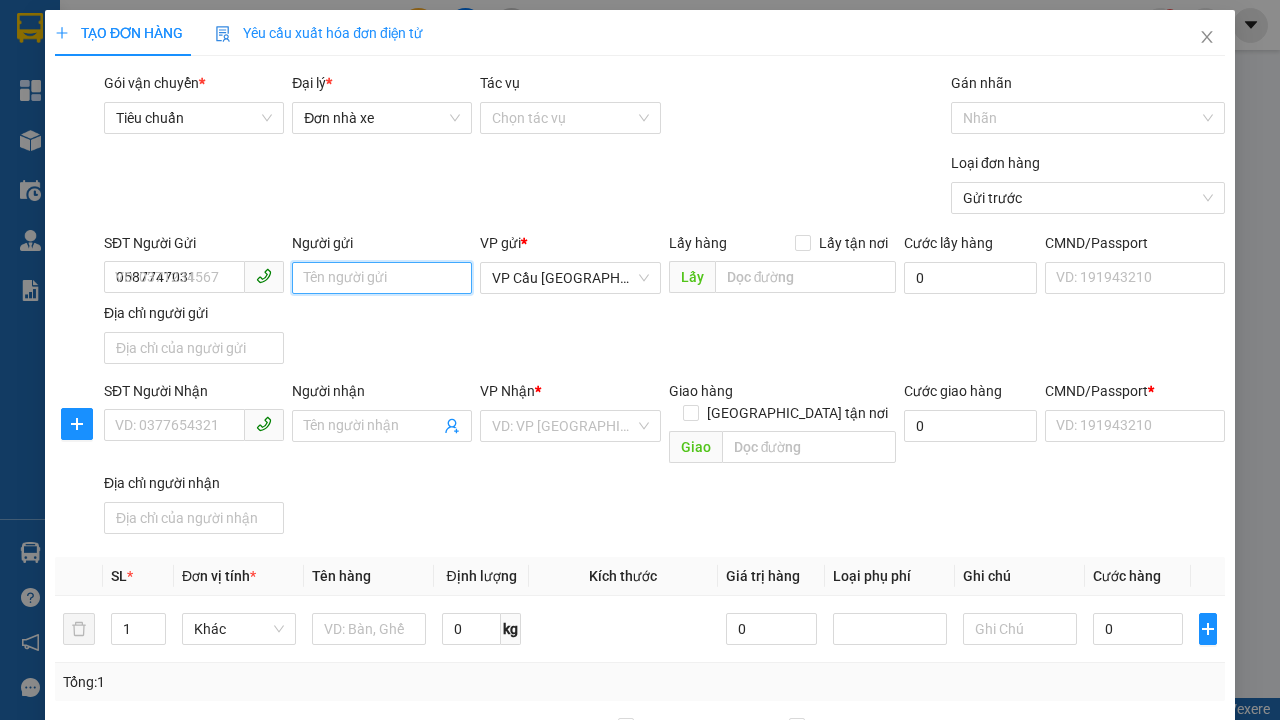 click on "Người gửi" at bounding box center (382, 278) 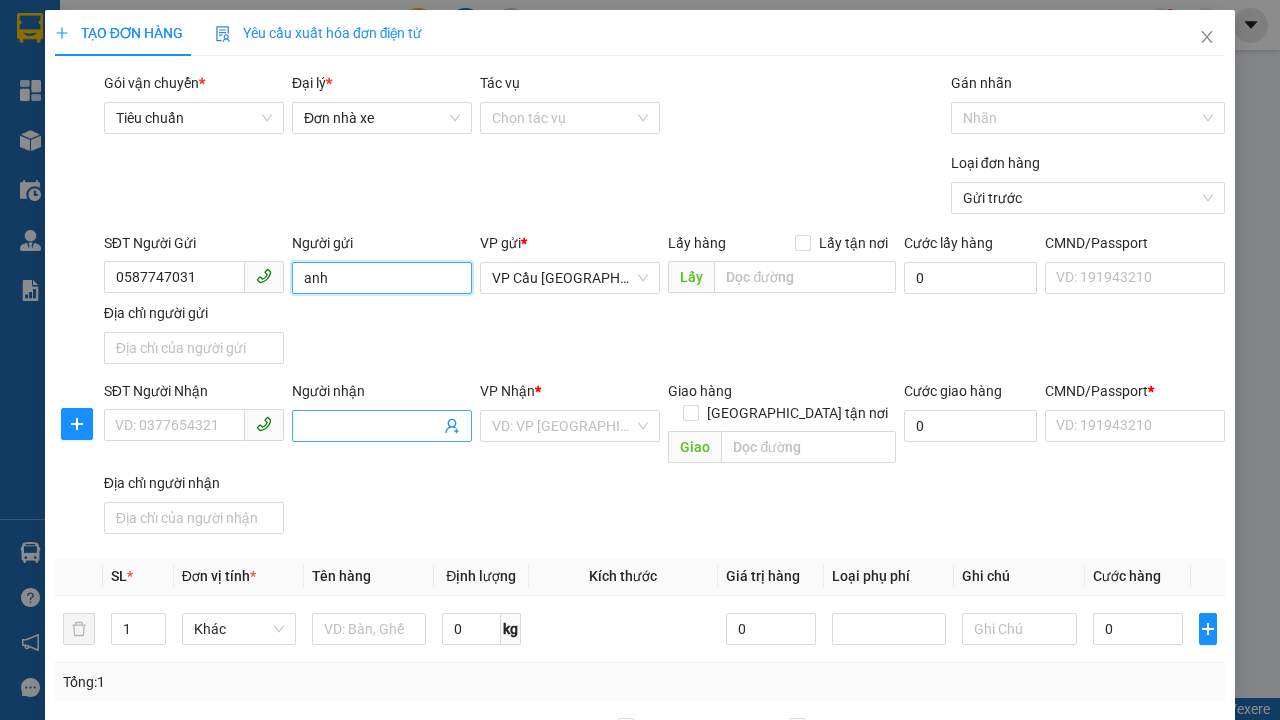 click on "VP Cầu [GEOGRAPHIC_DATA]" at bounding box center [570, 278] 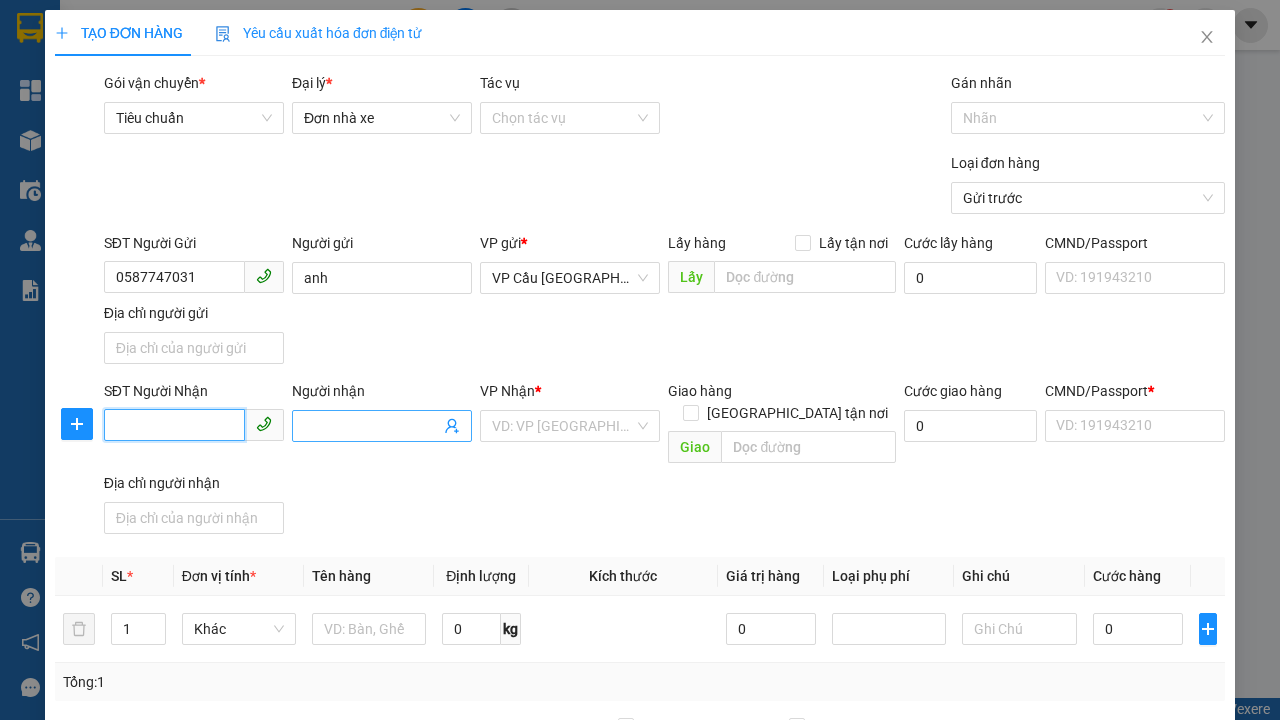 click on "SĐT Người Nhận" at bounding box center [174, 425] 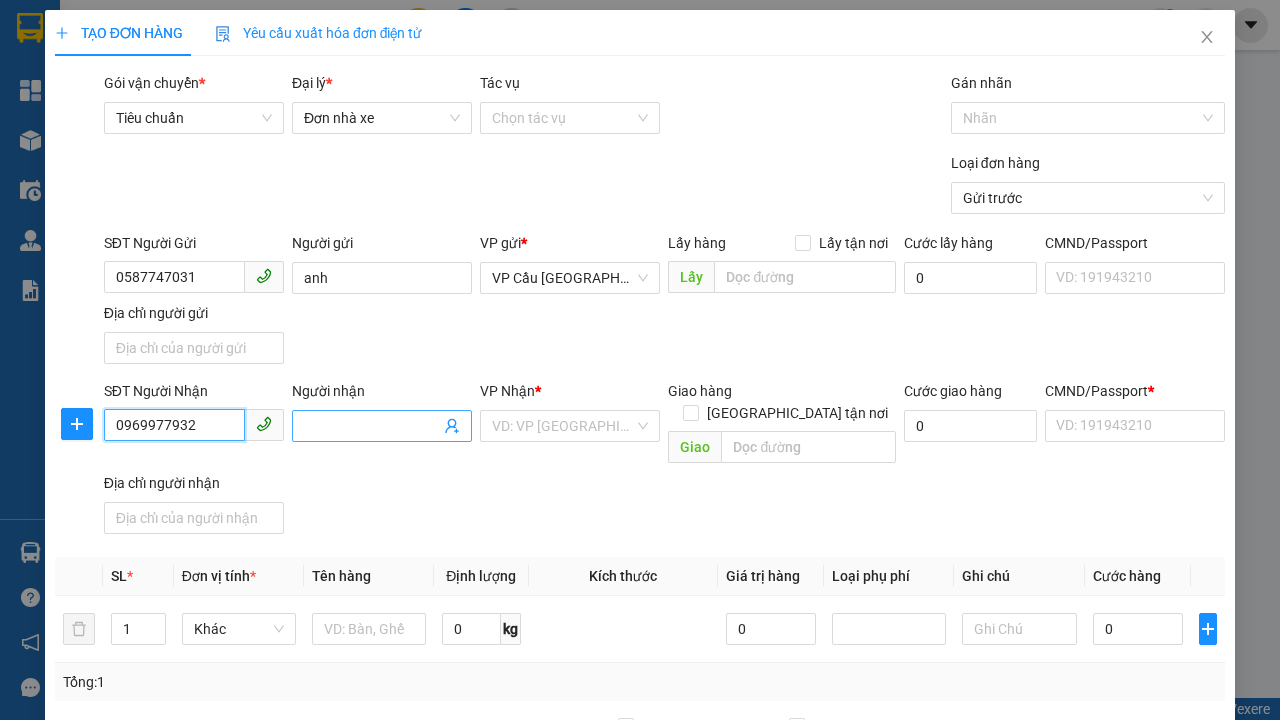 type on "0969977932" 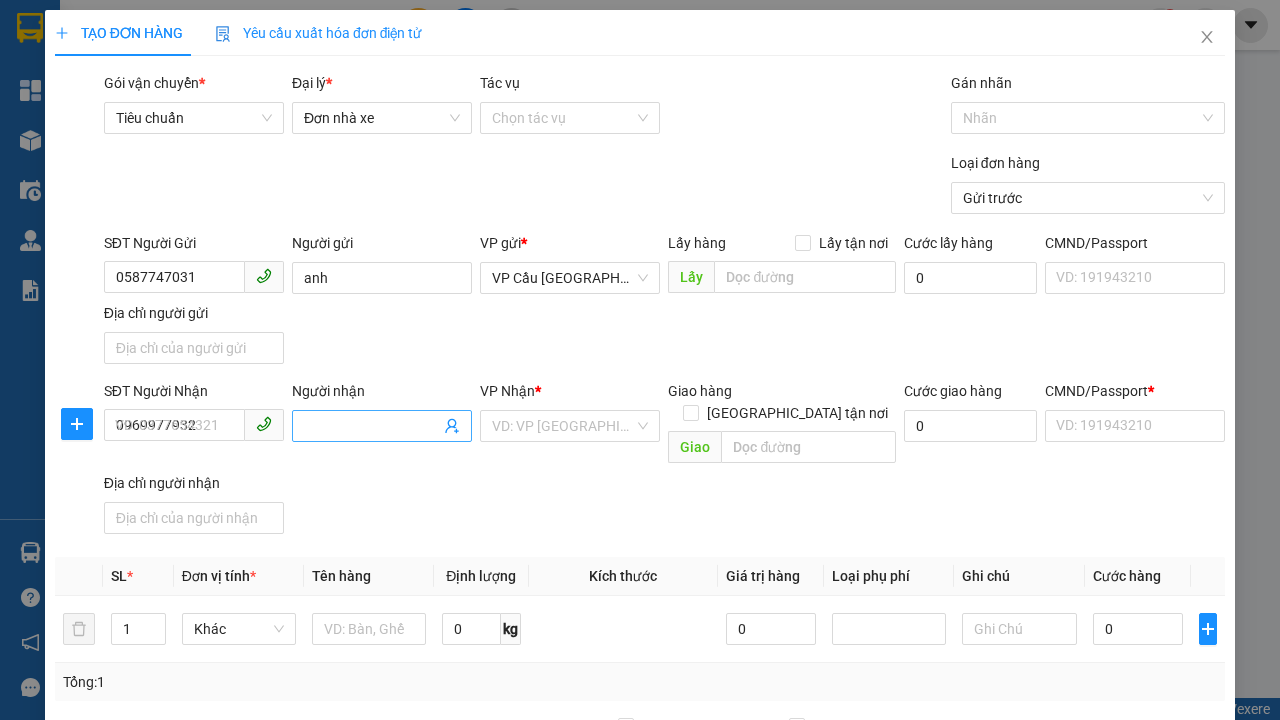 click on "Người nhận" at bounding box center (372, 426) 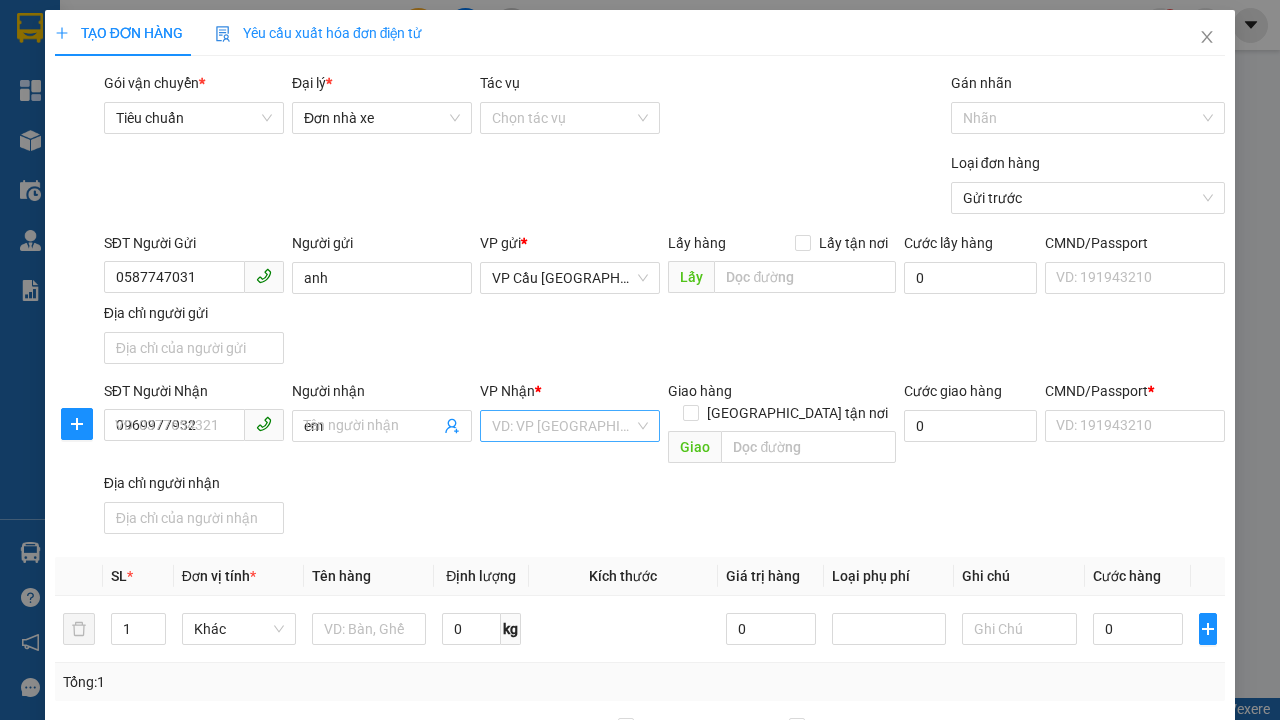type on "em" 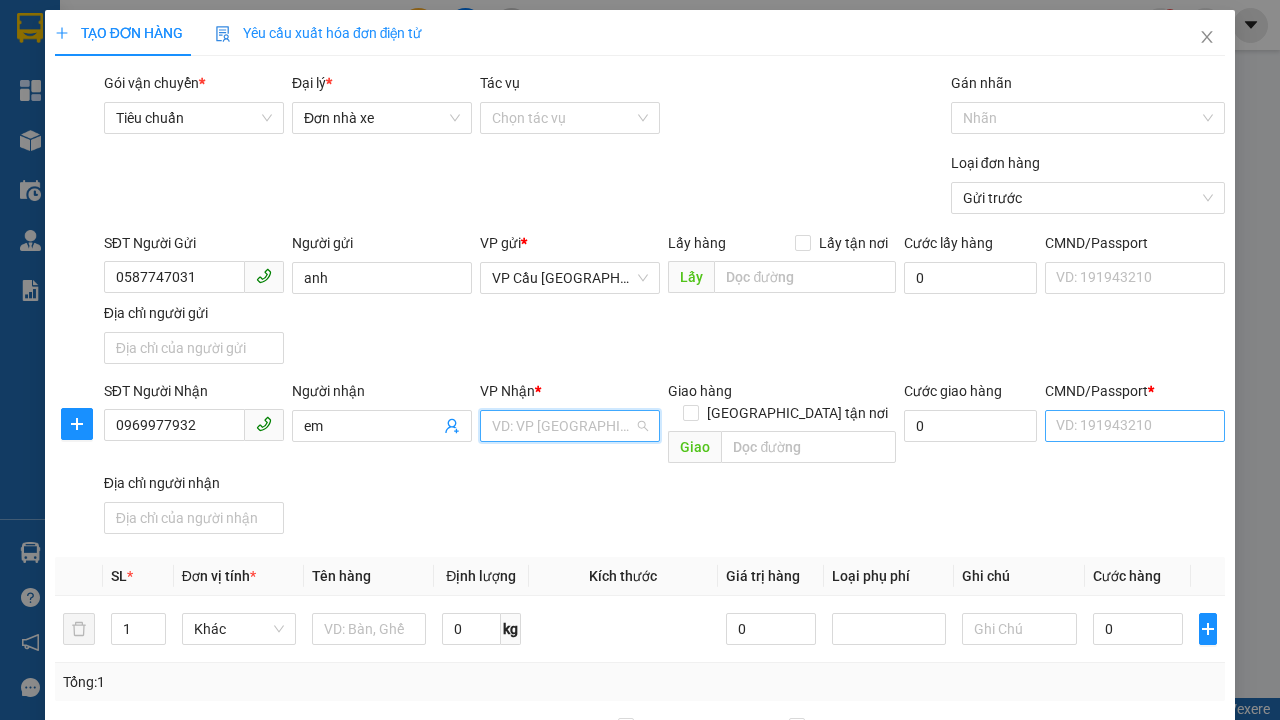 click on "VP Chợ Thị Nghè" at bounding box center [570, 658] 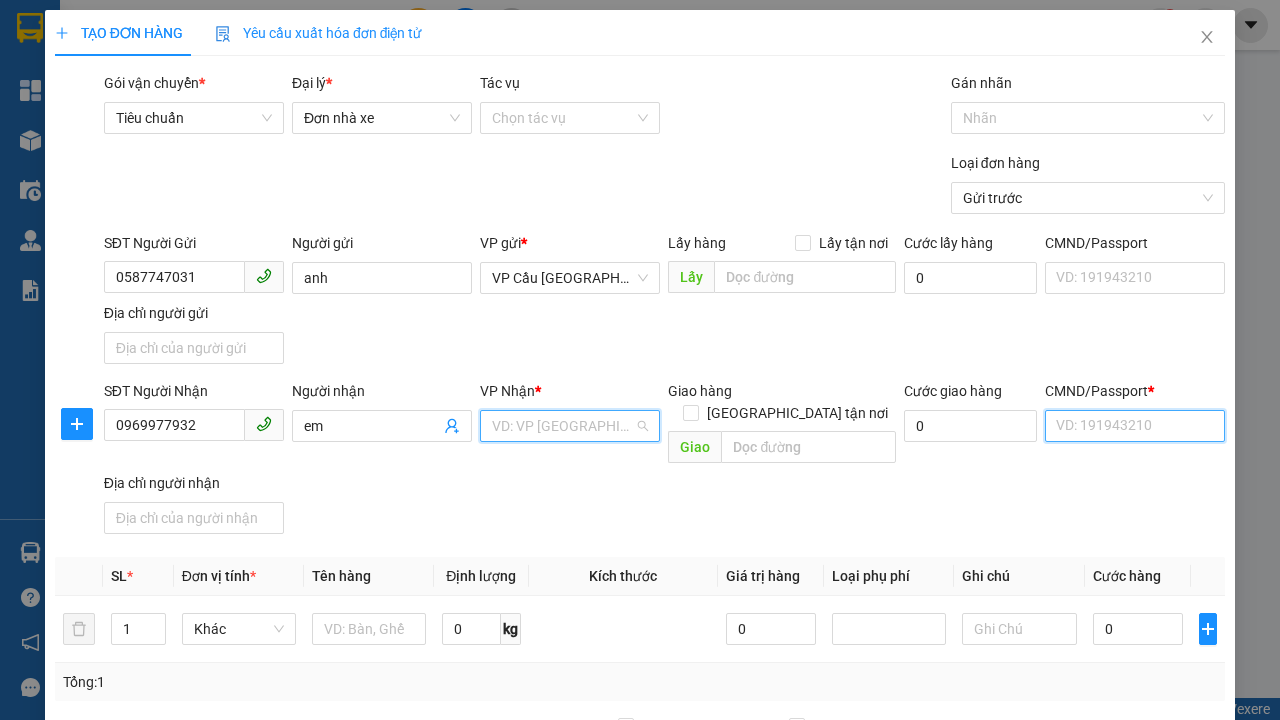 click on "CMND/Passport  *" at bounding box center (1135, 426) 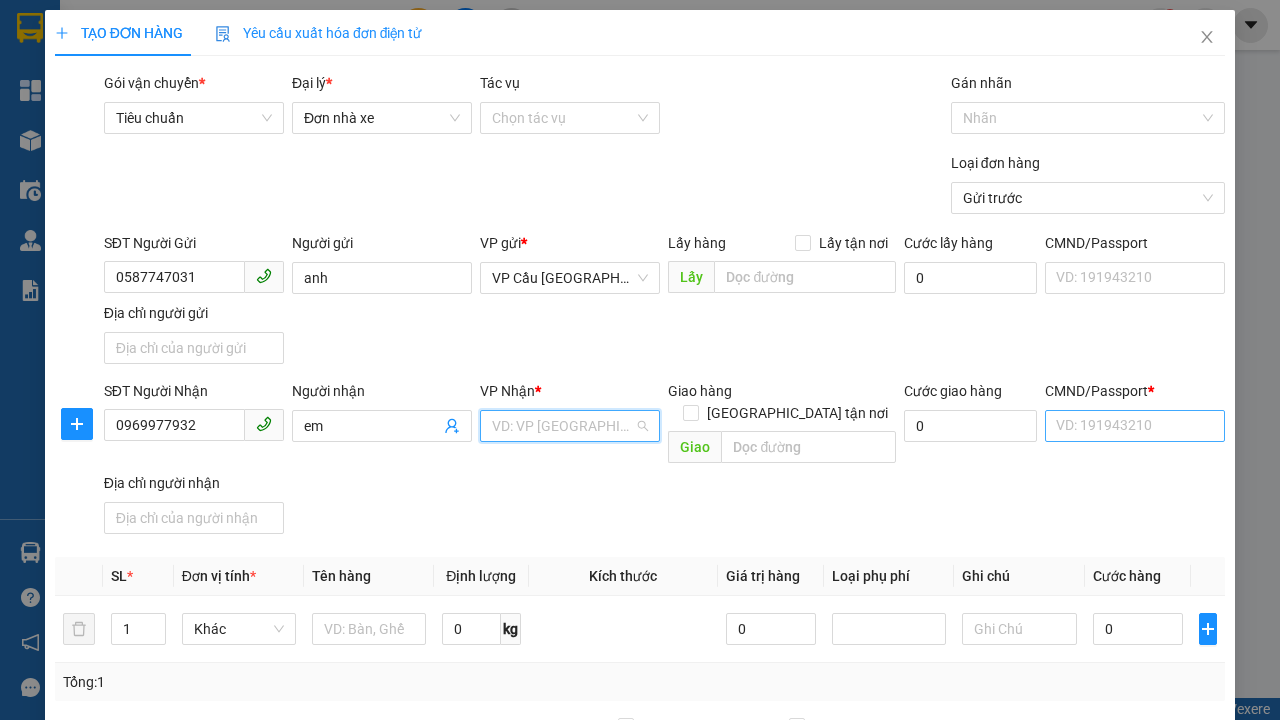 click on "SĐT Người Gửi 0587747031 Người gửi anh VP gửi  * VP Cầu [GEOGRAPHIC_DATA] Lấy hàng Lấy tận nơi Lấy Cước lấy hàng 0 CMND/Passport VD: [PASSPORT] Địa chỉ người gửi" at bounding box center (664, 302) 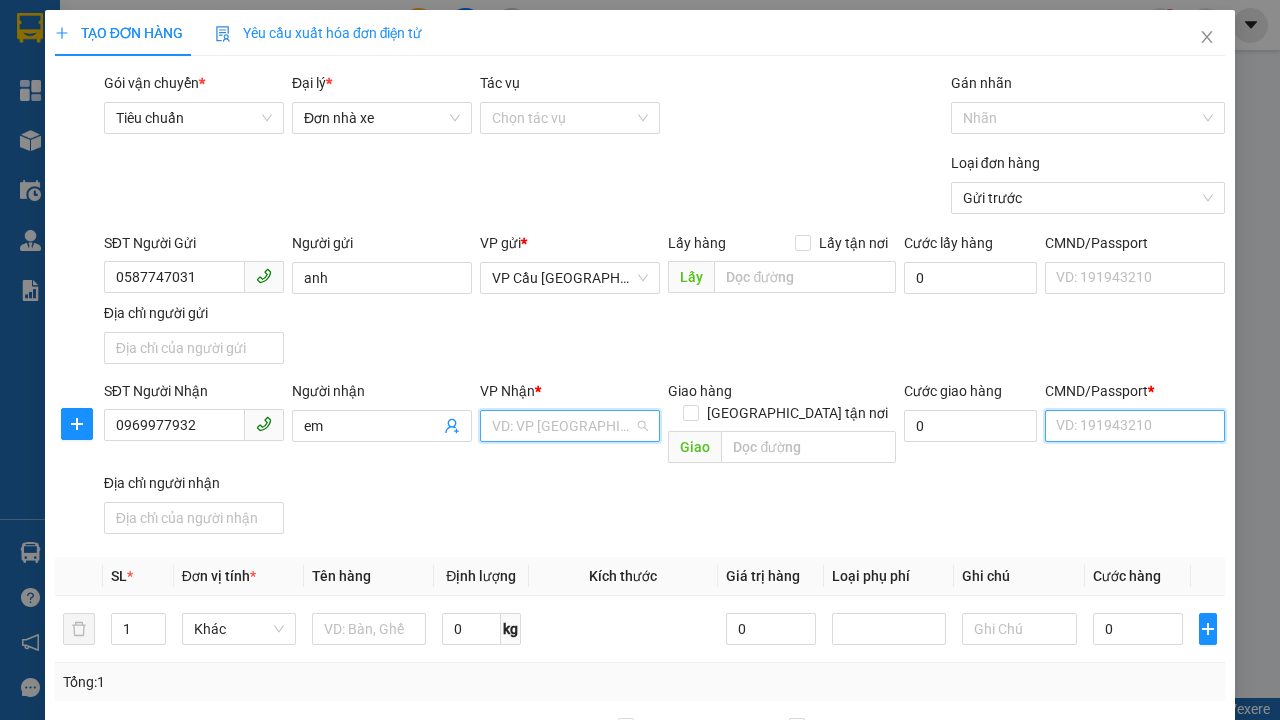 click on "CMND/Passport  *" at bounding box center [1135, 426] 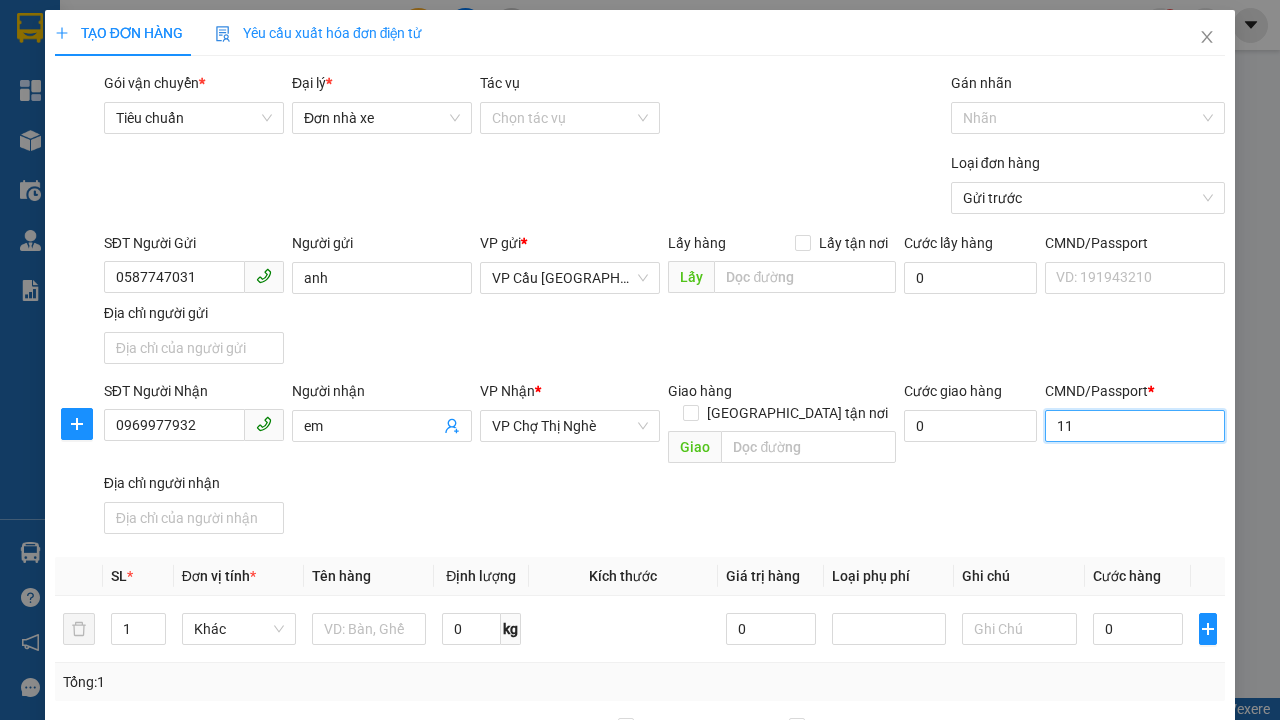 type on "11" 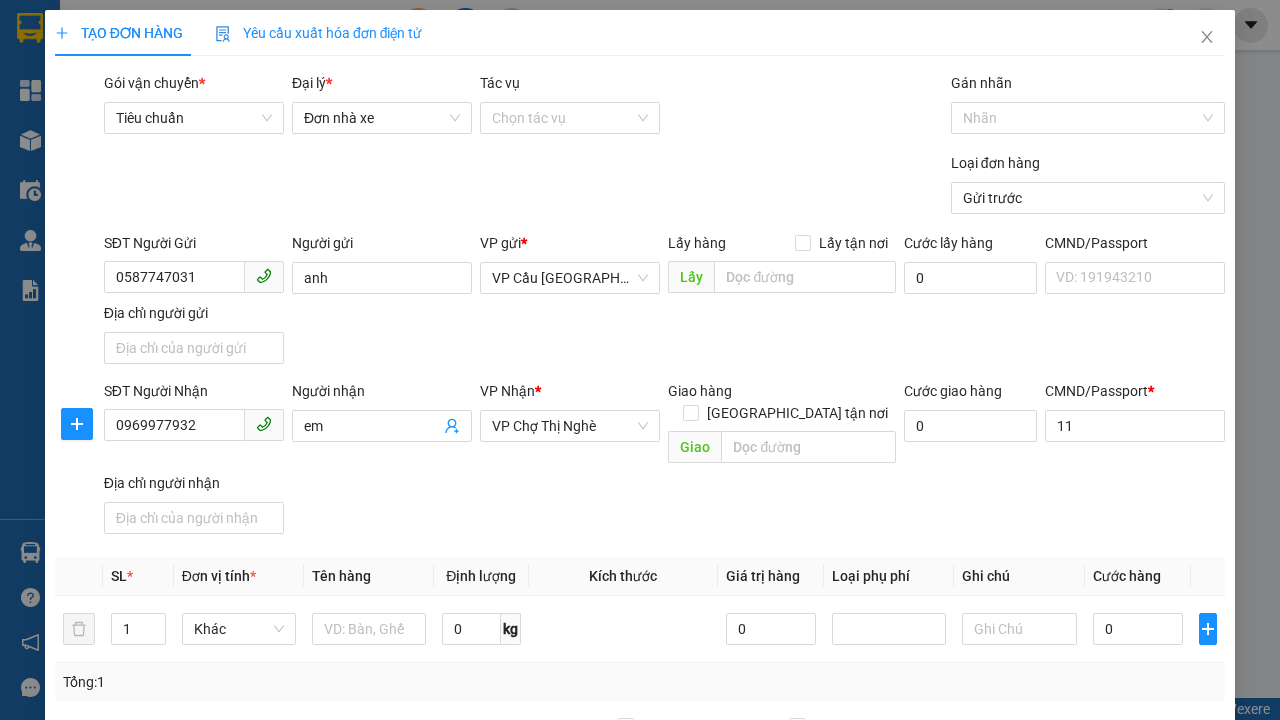 click on "SĐT Người Nhận 0969977932 Người nhận em VP Nhận  * VP Chợ Thị Nghè Giao hàng Giao tận nơi Giao Cước giao hàng 0 CMND/Passport  * 11 11 Địa chỉ người nhận" at bounding box center (664, 461) 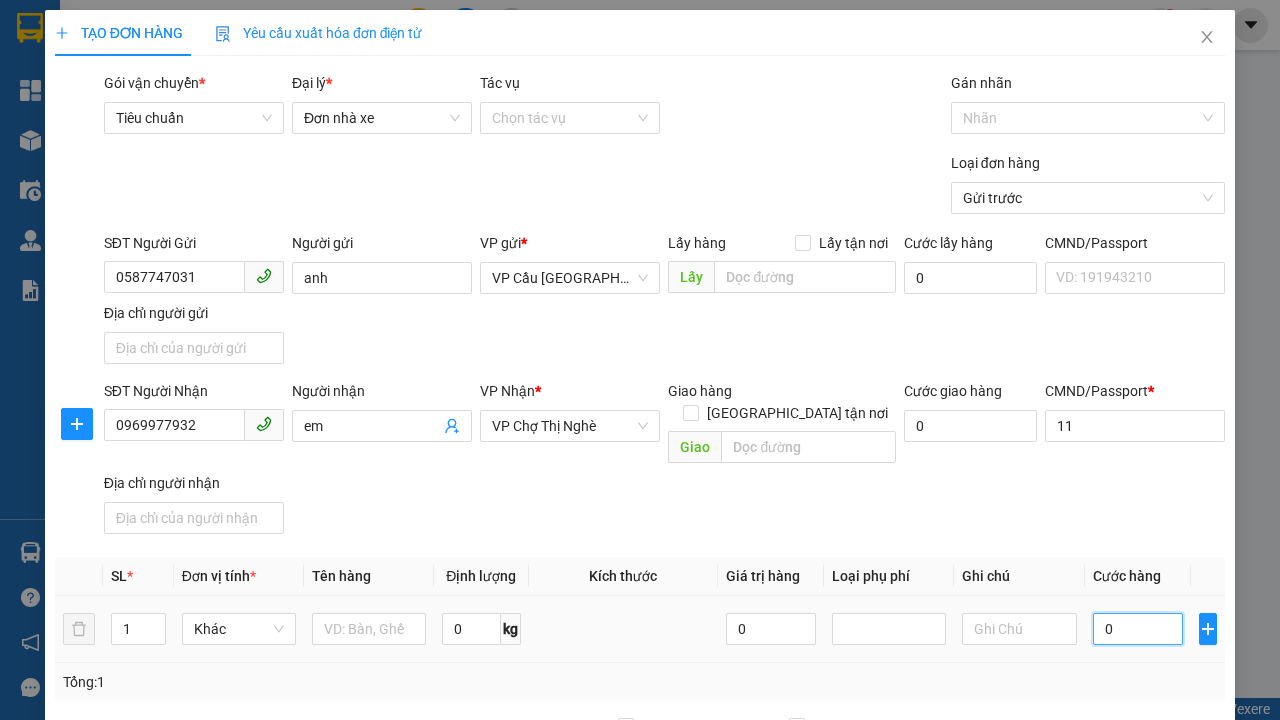 click on "0" at bounding box center (1138, 629) 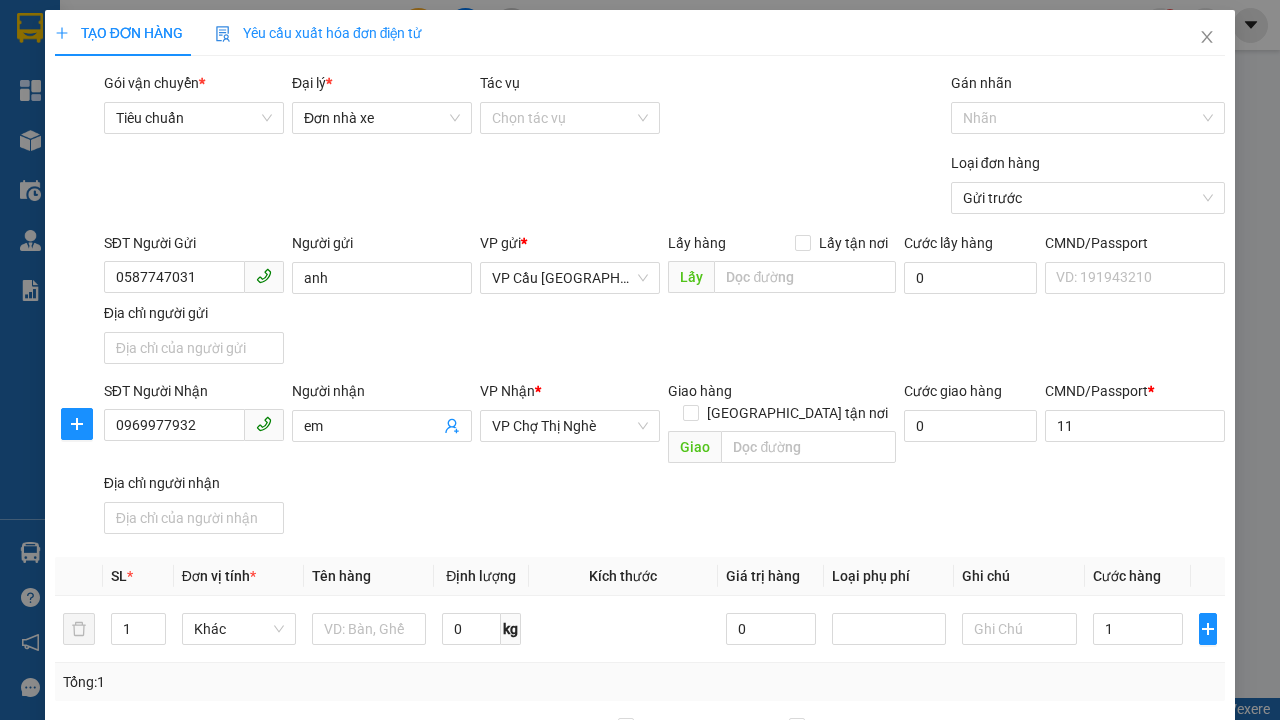 click on "Ghi chú" at bounding box center (1019, 576) 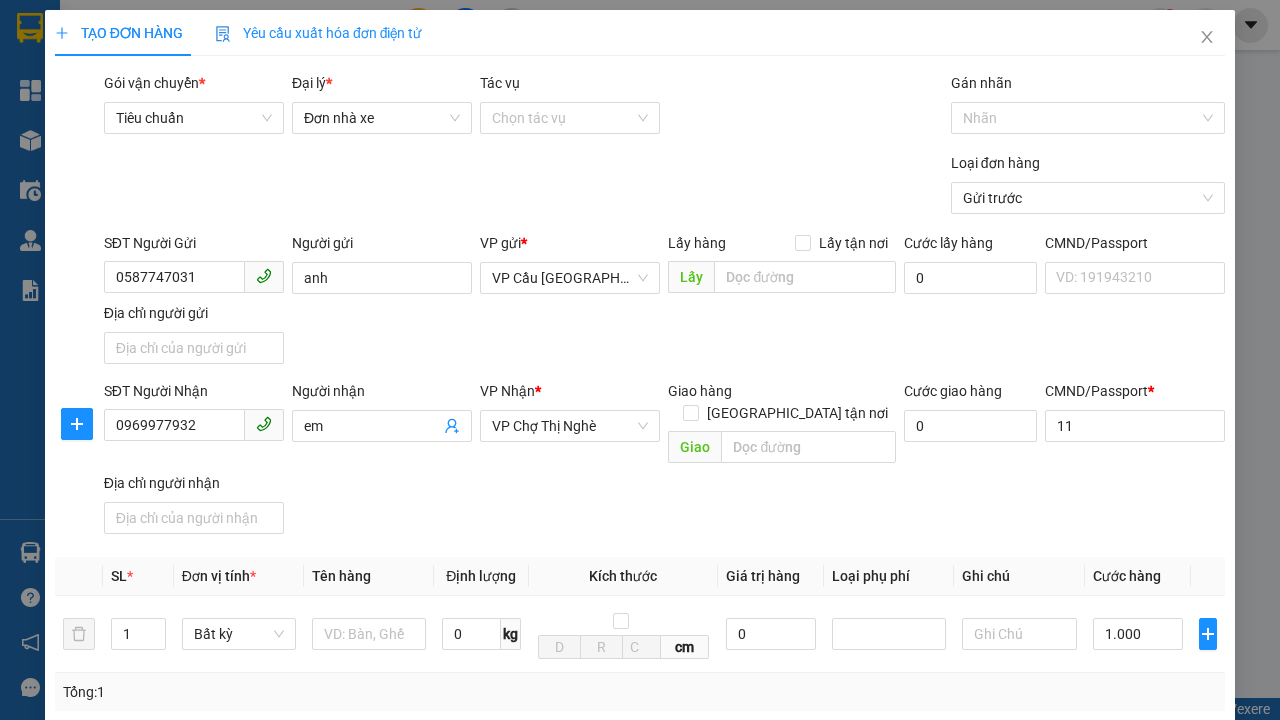 type on "300" 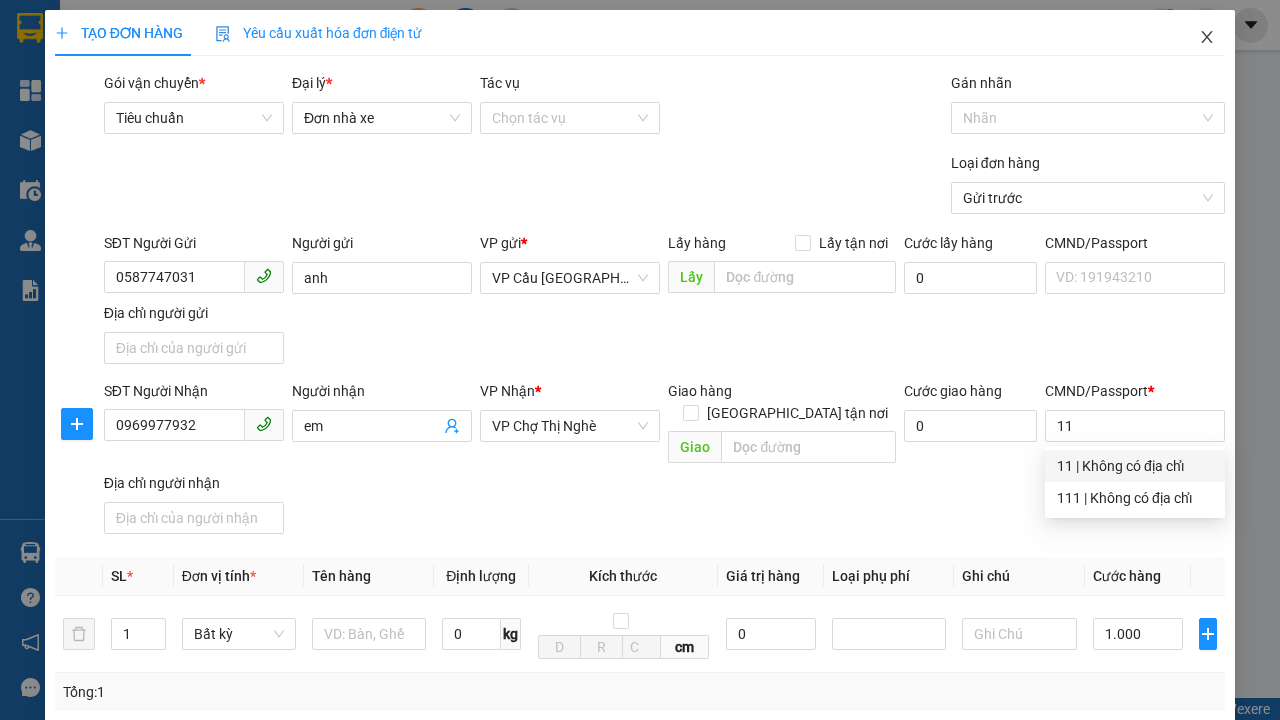 click on "[PERSON_NAME]" at bounding box center (1027, 1079) 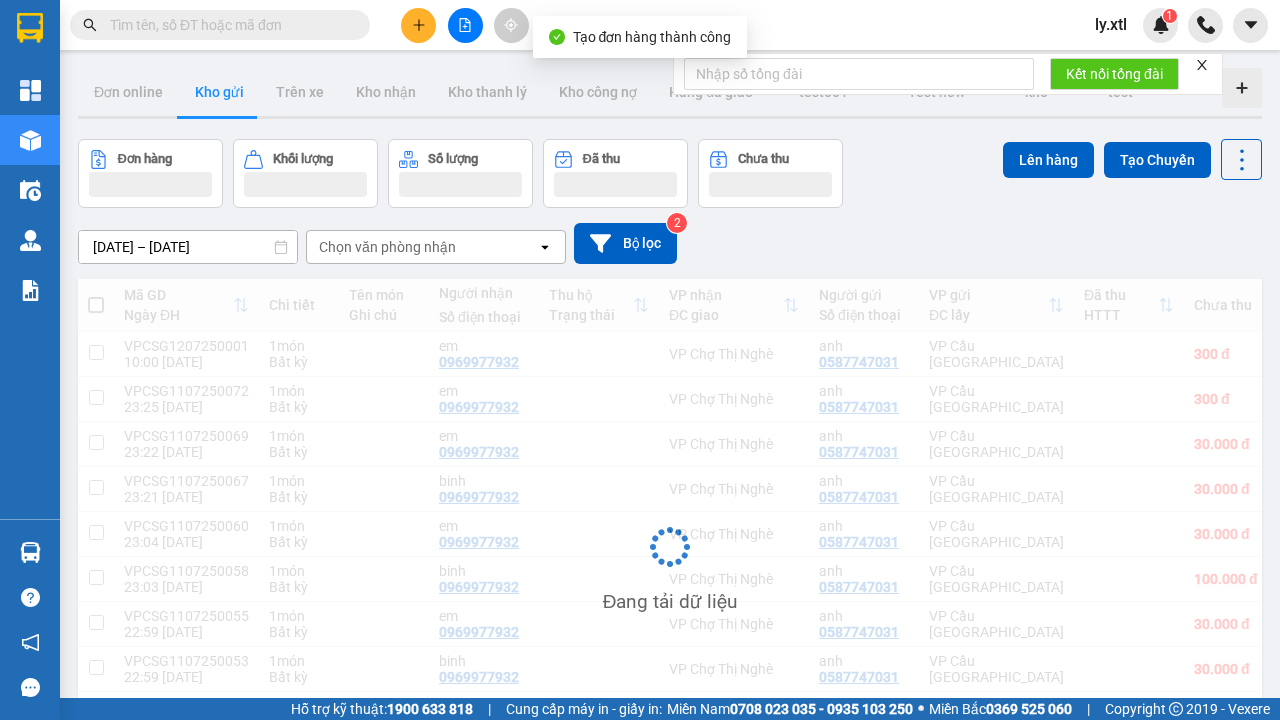 scroll, scrollTop: 179, scrollLeft: 0, axis: vertical 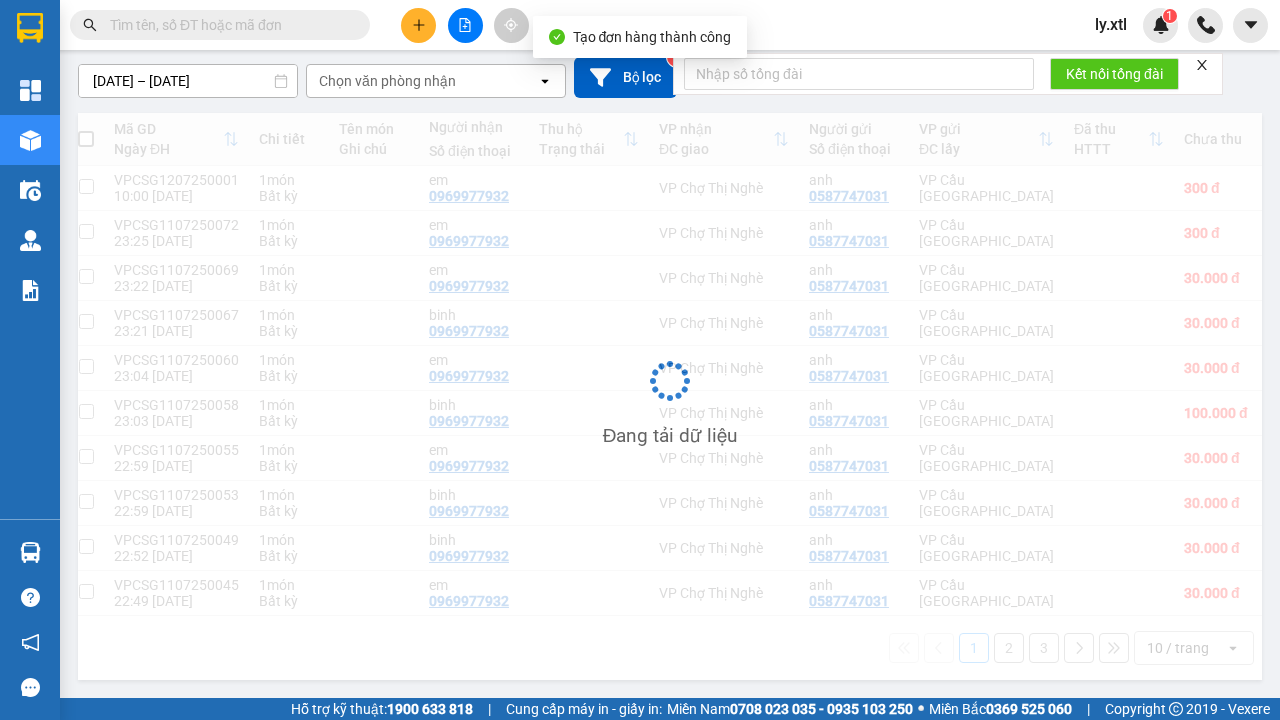 click at bounding box center (86, 186) 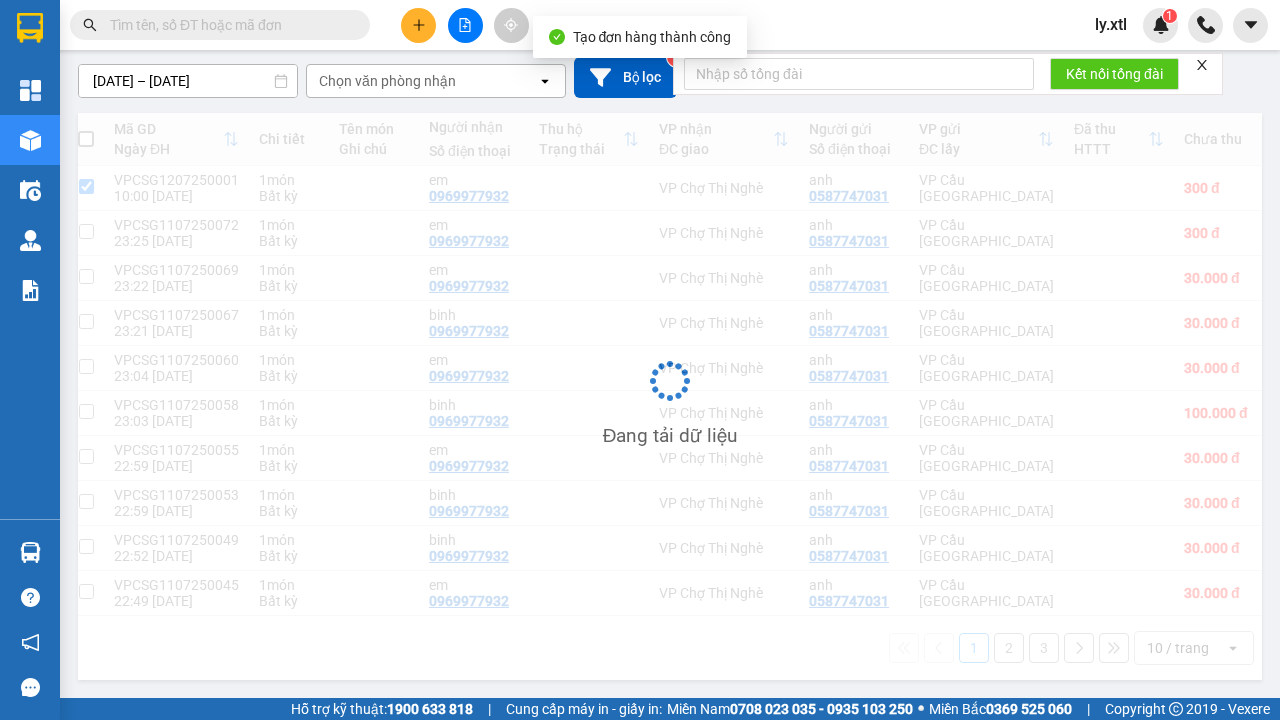 checkbox on "true" 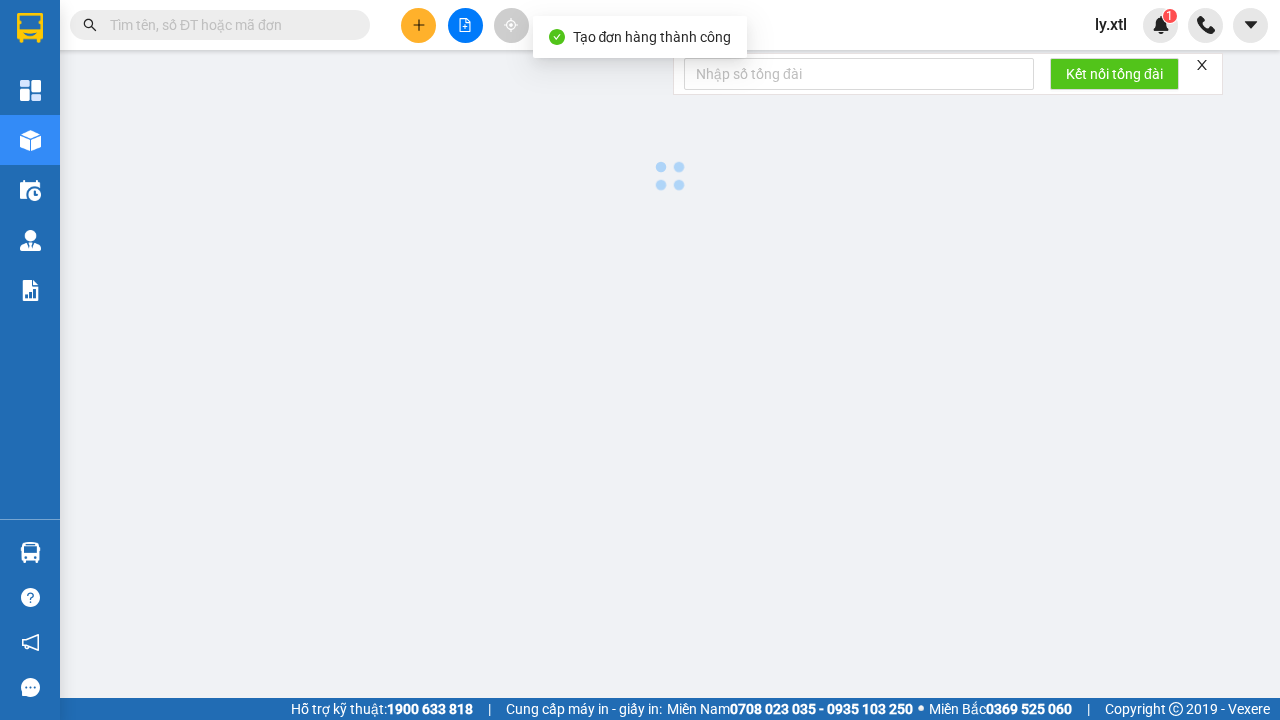 scroll, scrollTop: 0, scrollLeft: 0, axis: both 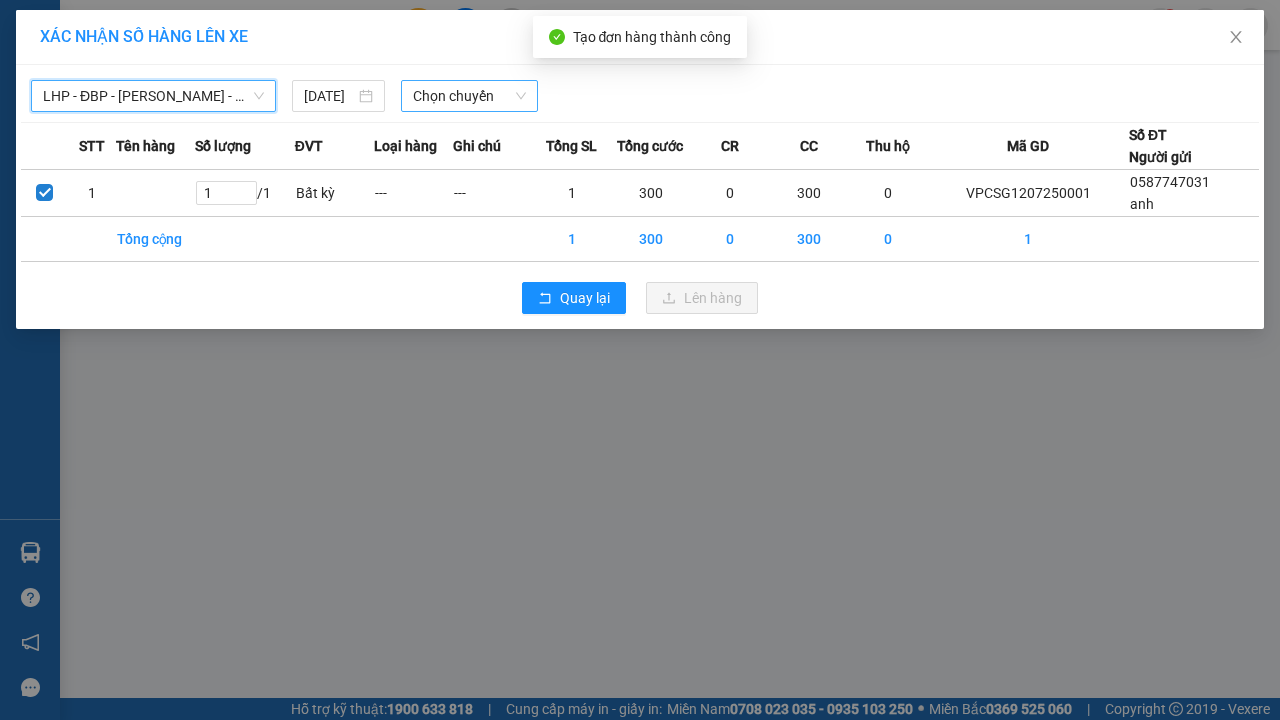 click on "[DATE]" at bounding box center (329, 96) 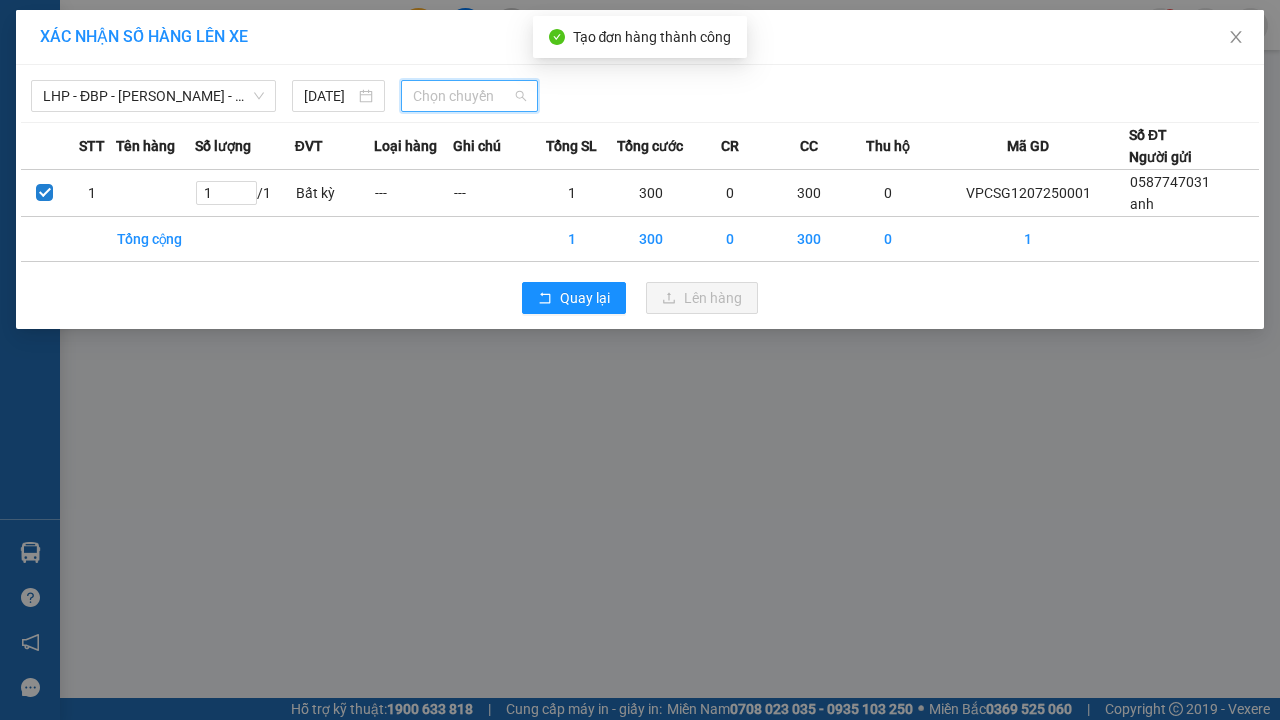 click on "00:00     - 11B-111.11" at bounding box center [491, 168] 